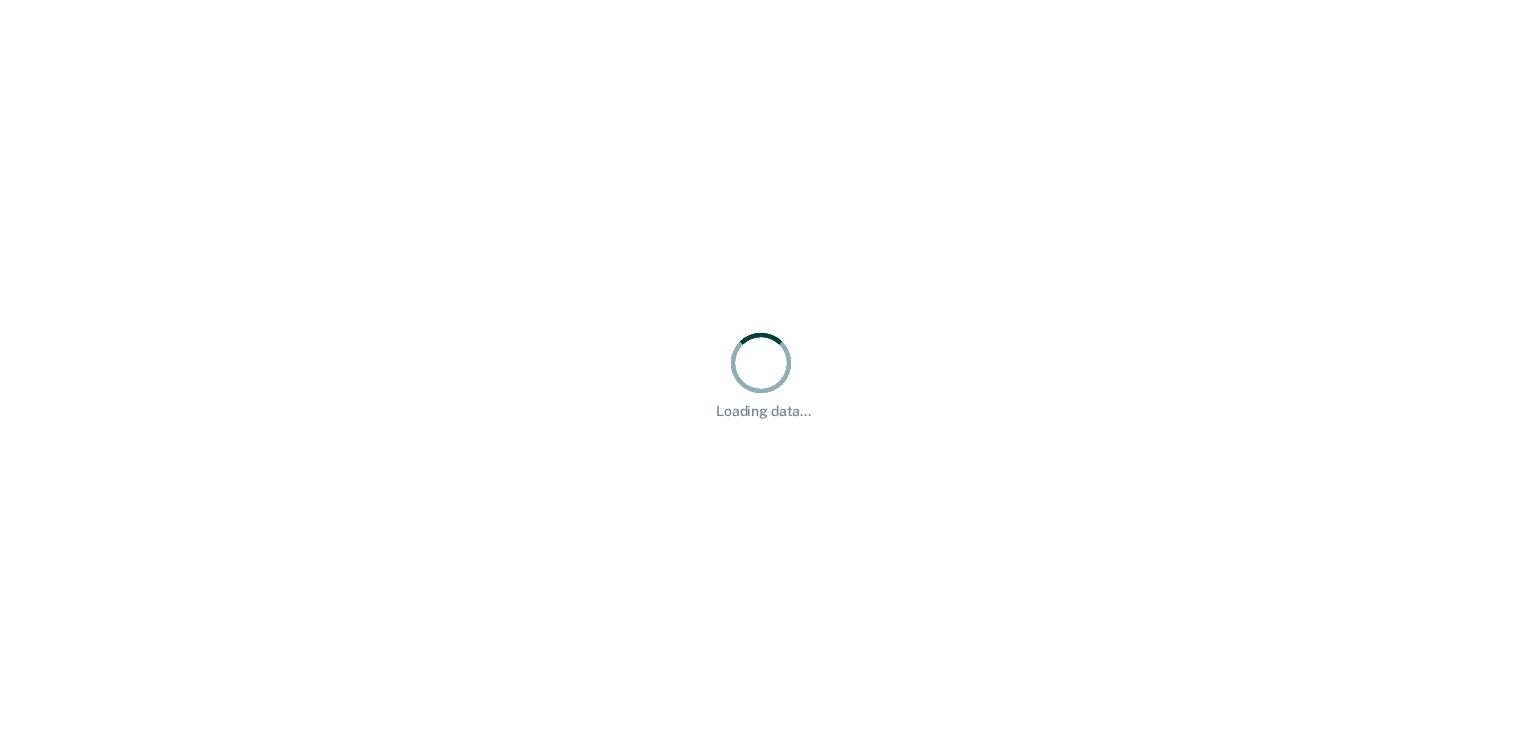 scroll, scrollTop: 0, scrollLeft: 0, axis: both 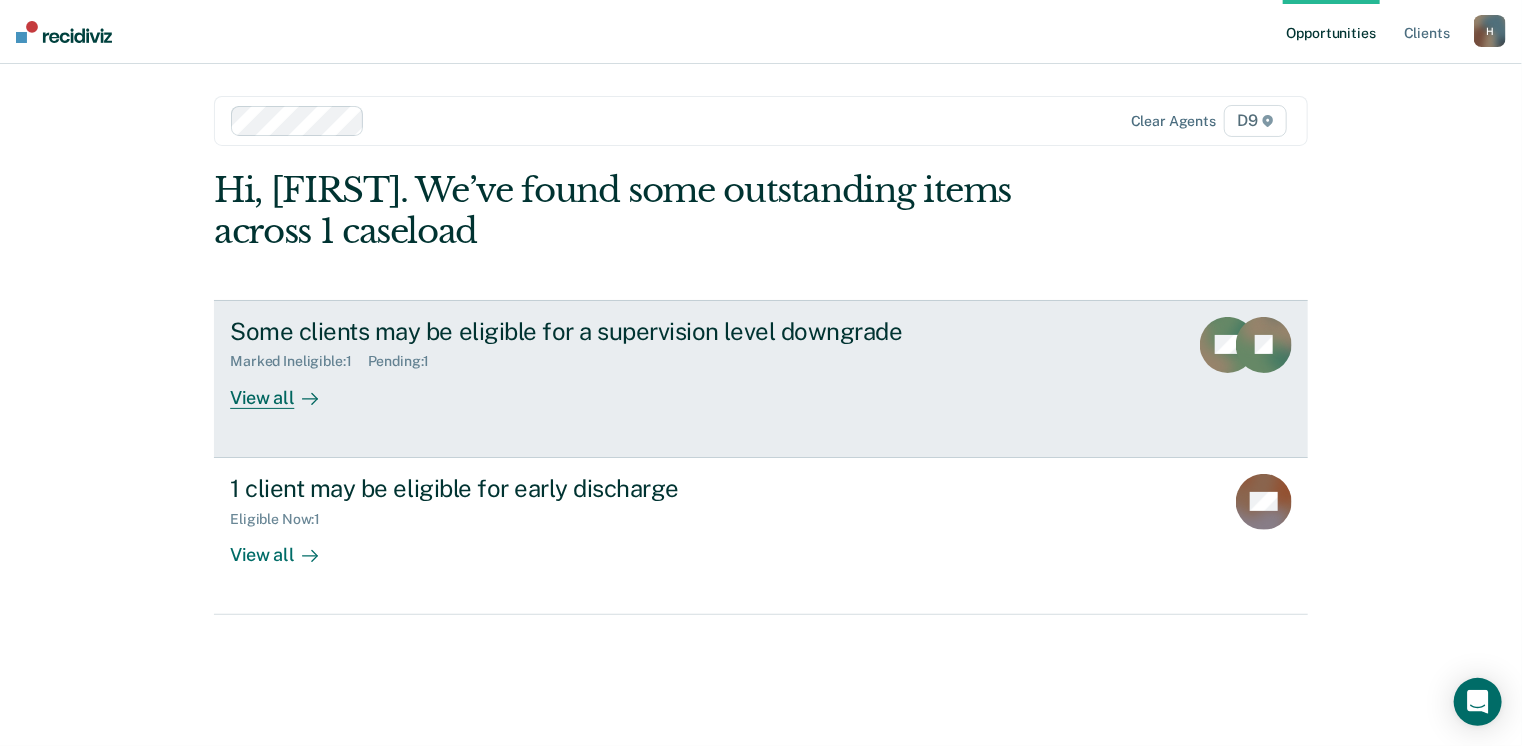 click on "View all" at bounding box center (286, 389) 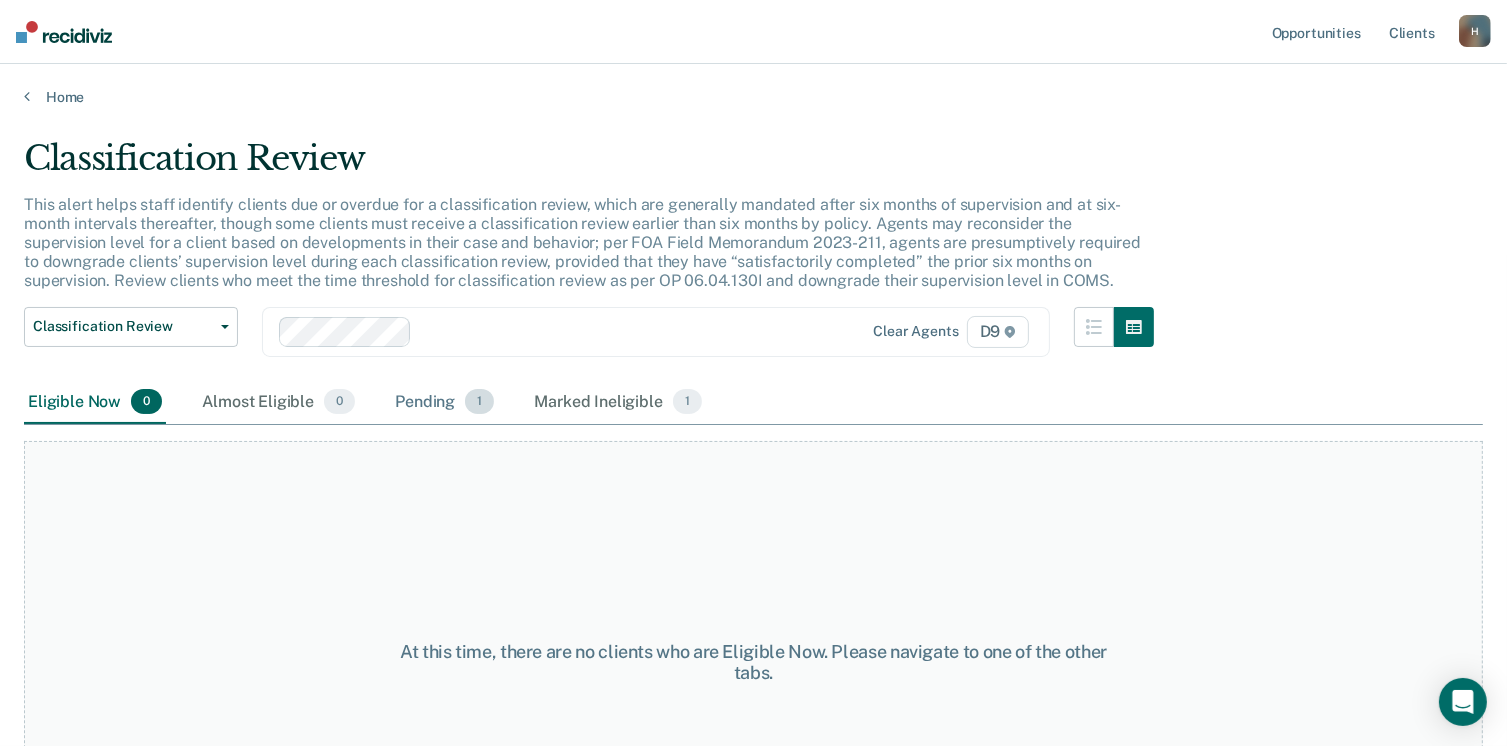 click on "Pending 1" at bounding box center [444, 403] 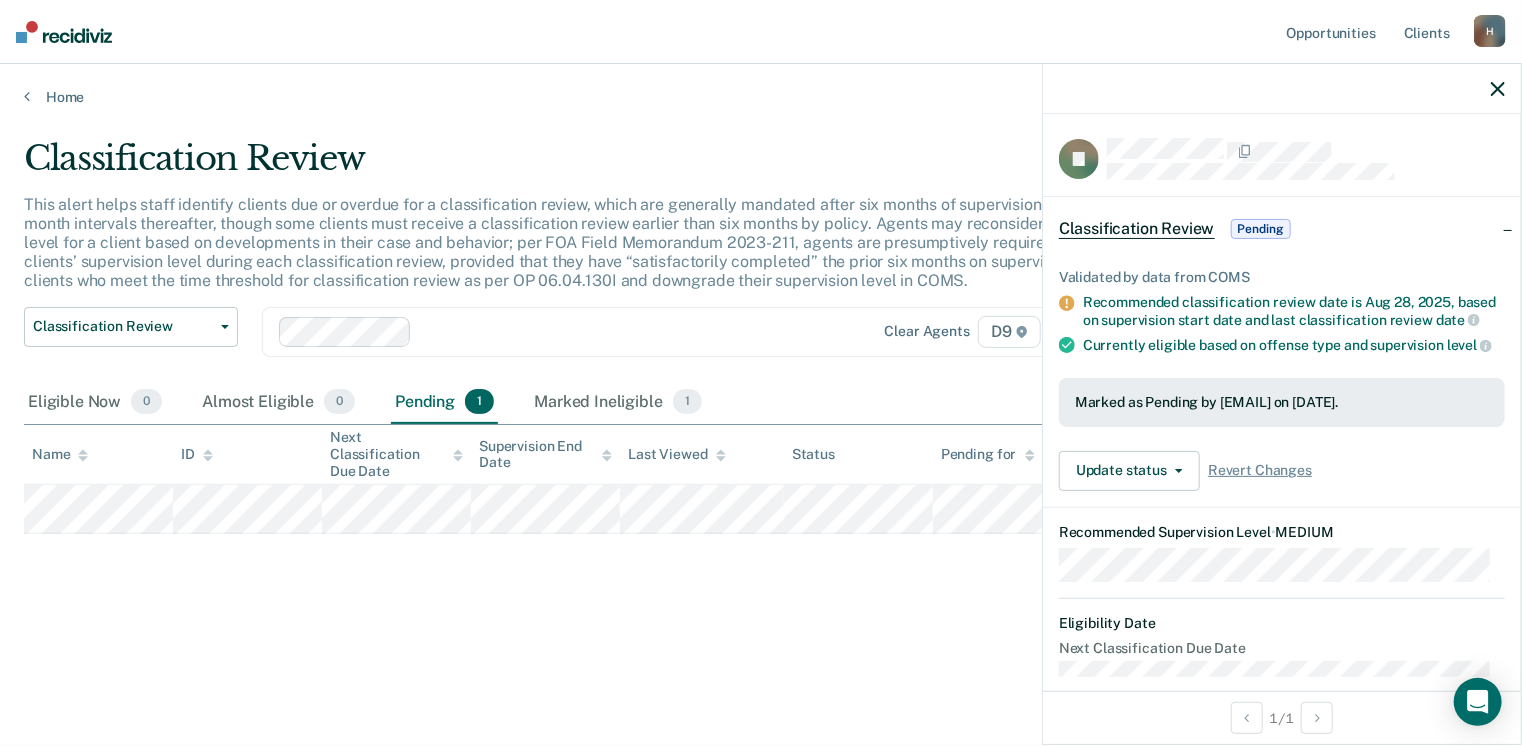 click at bounding box center [1282, 89] 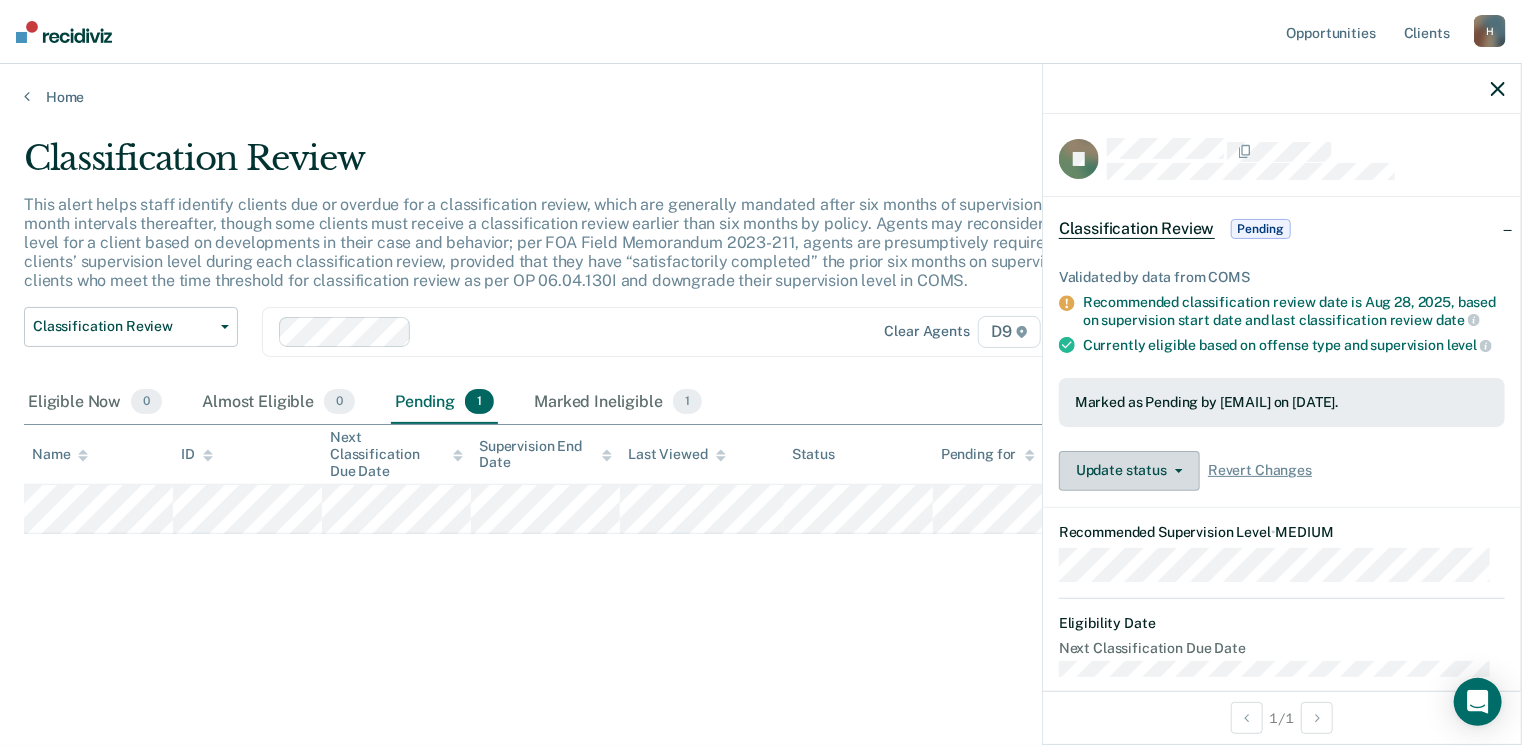 click on "Update status" at bounding box center (1129, 471) 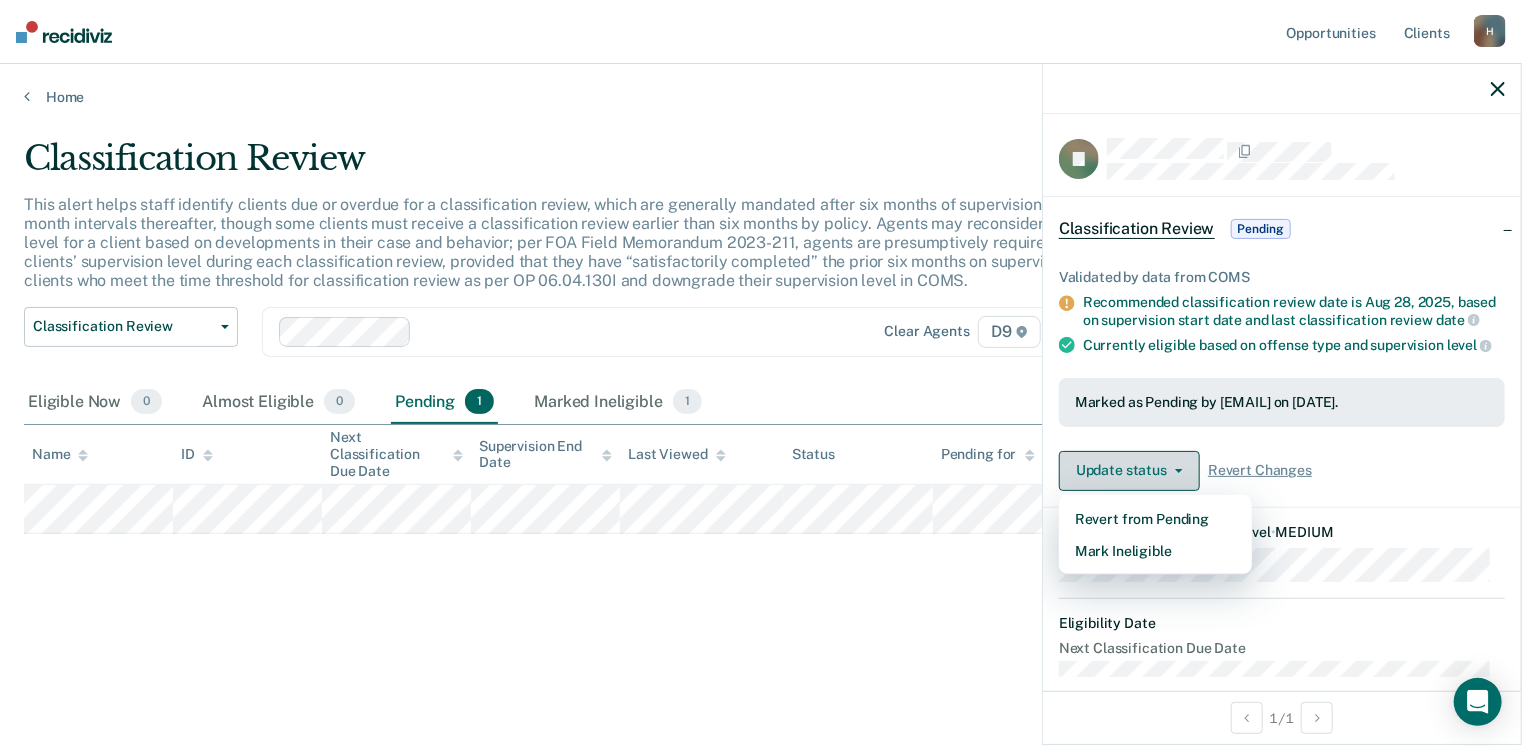 click 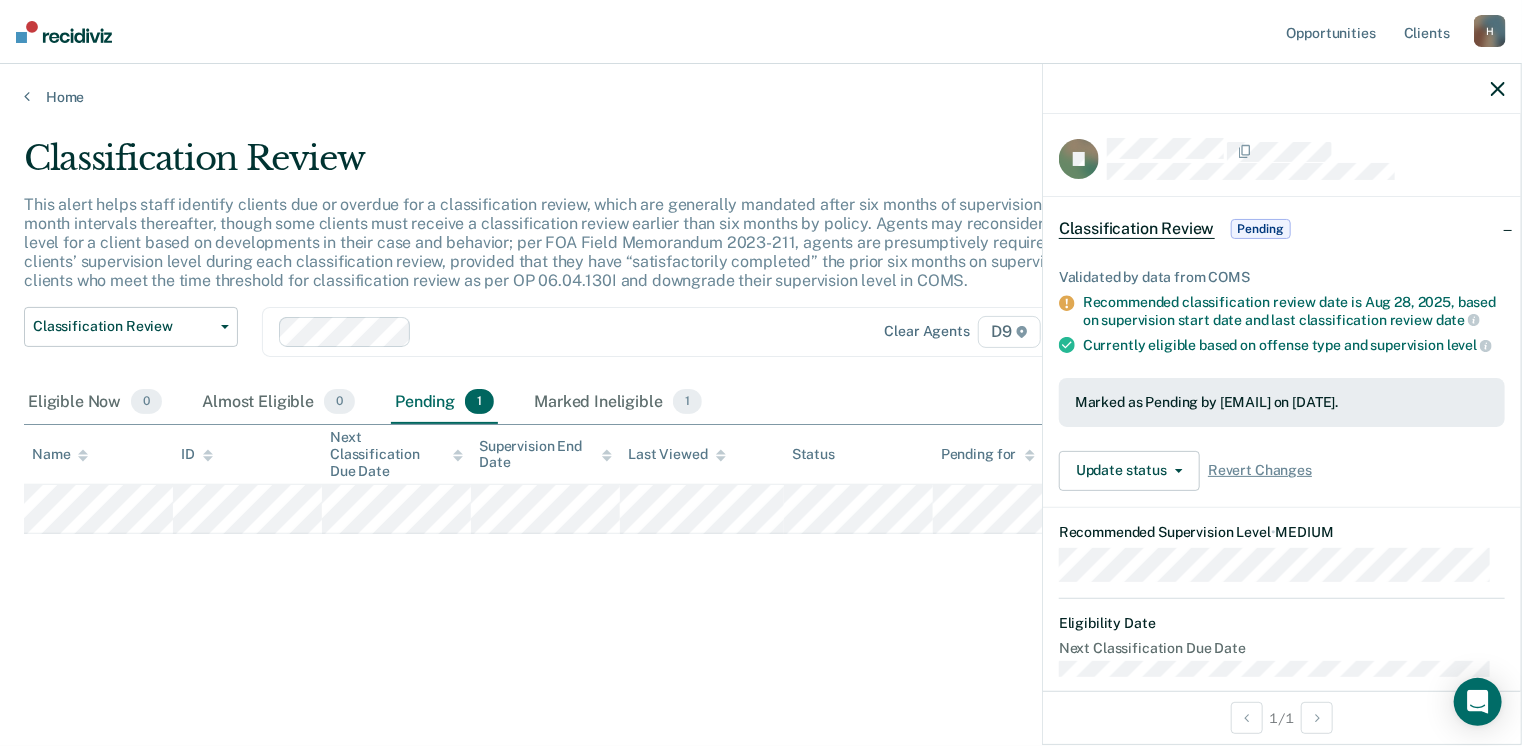 click 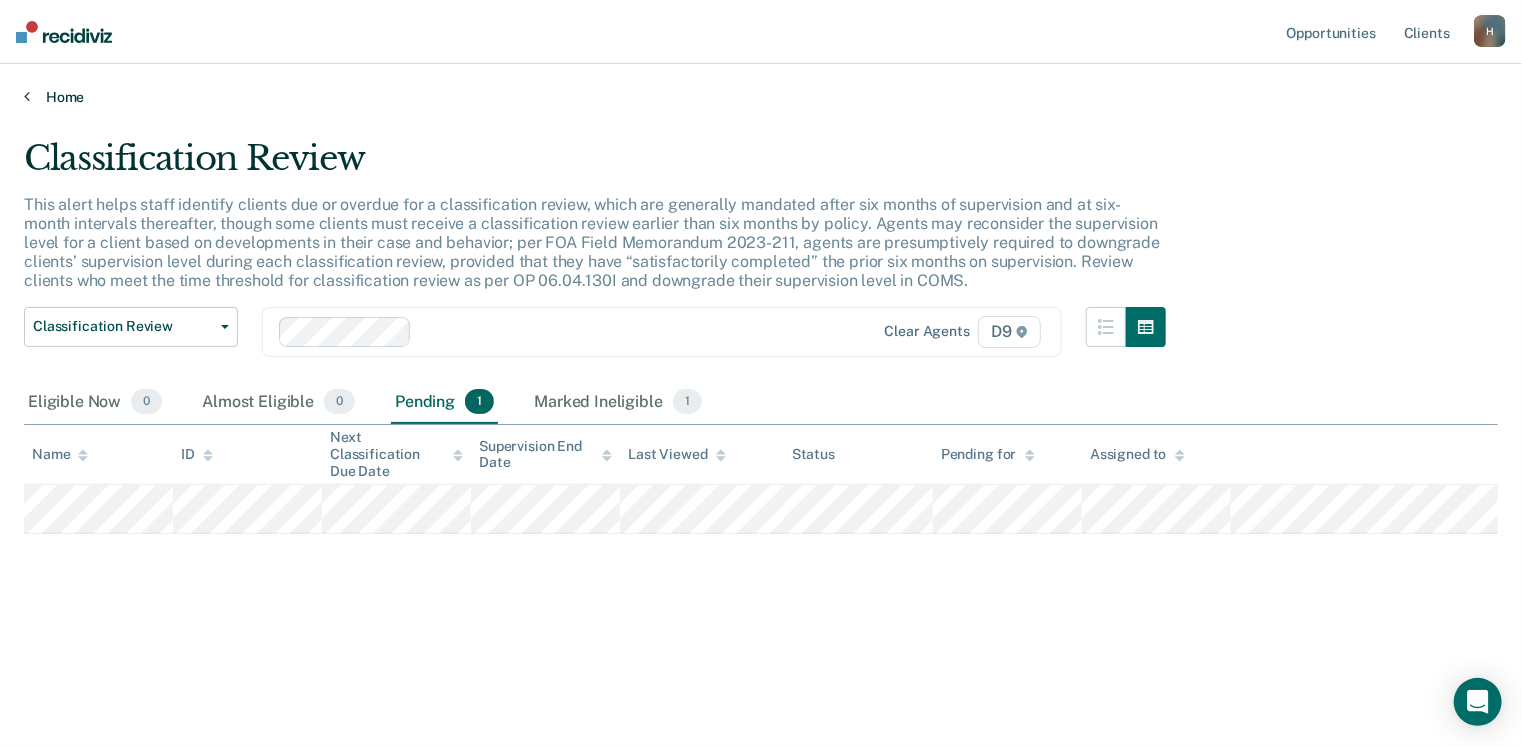 click on "Home" at bounding box center (761, 97) 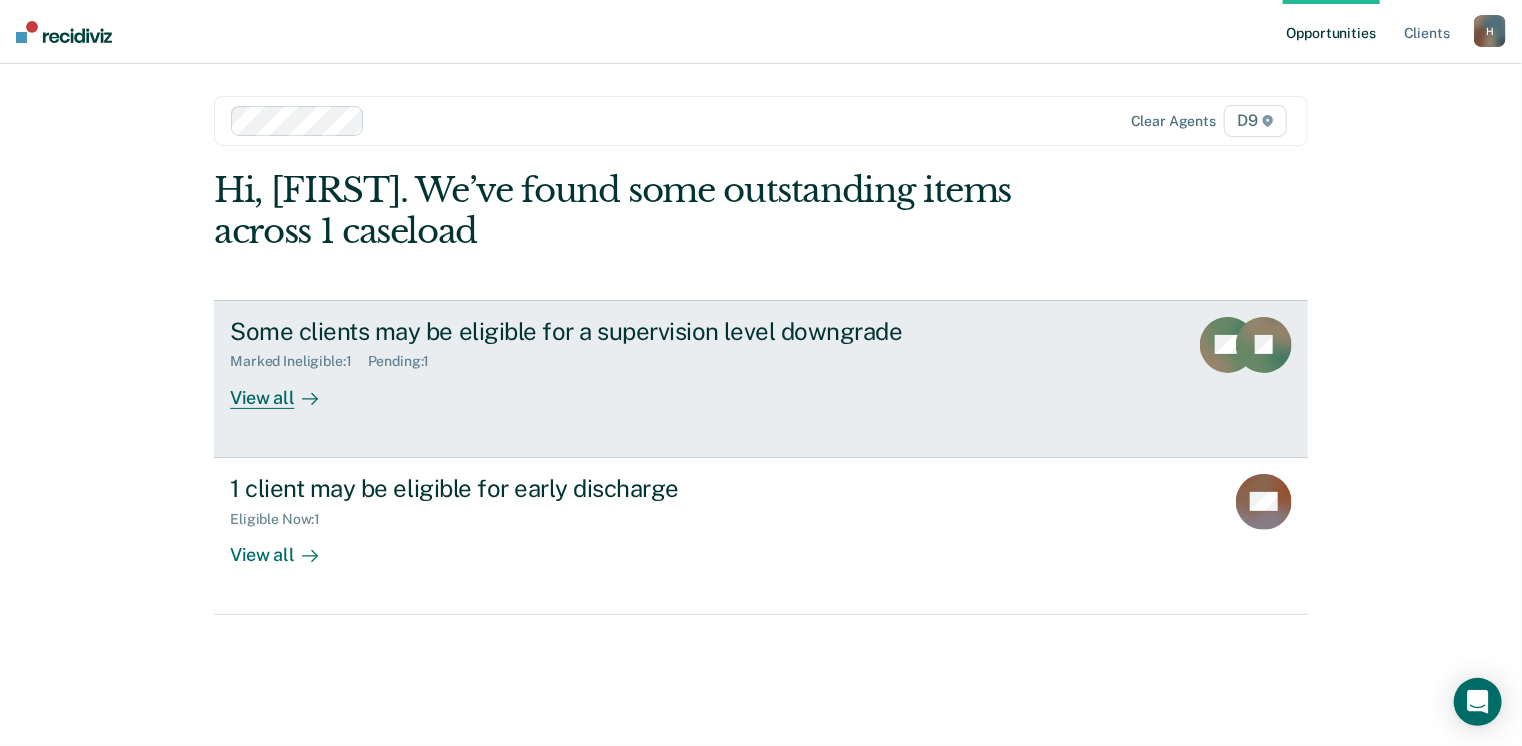 click on "View all" at bounding box center (286, 389) 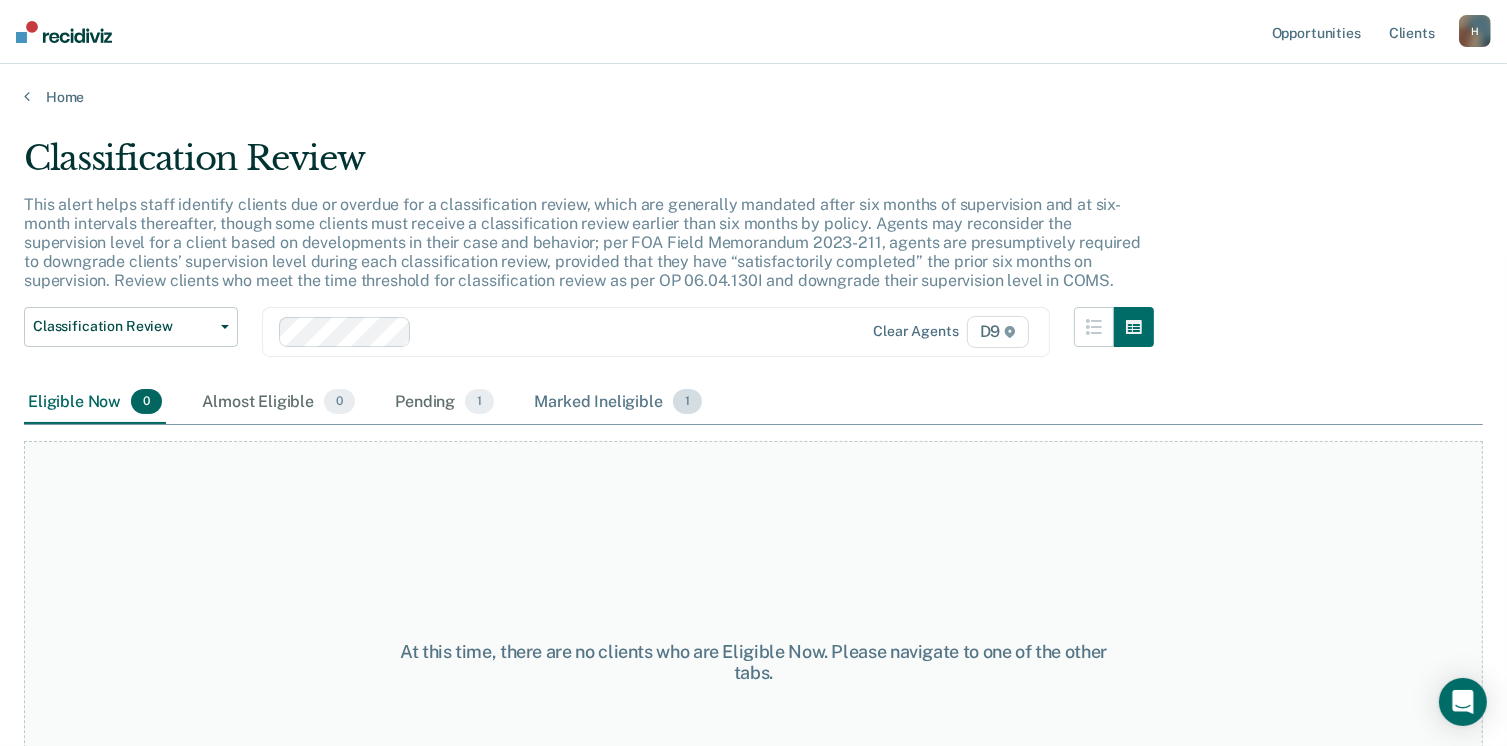 click on "1" at bounding box center (687, 402) 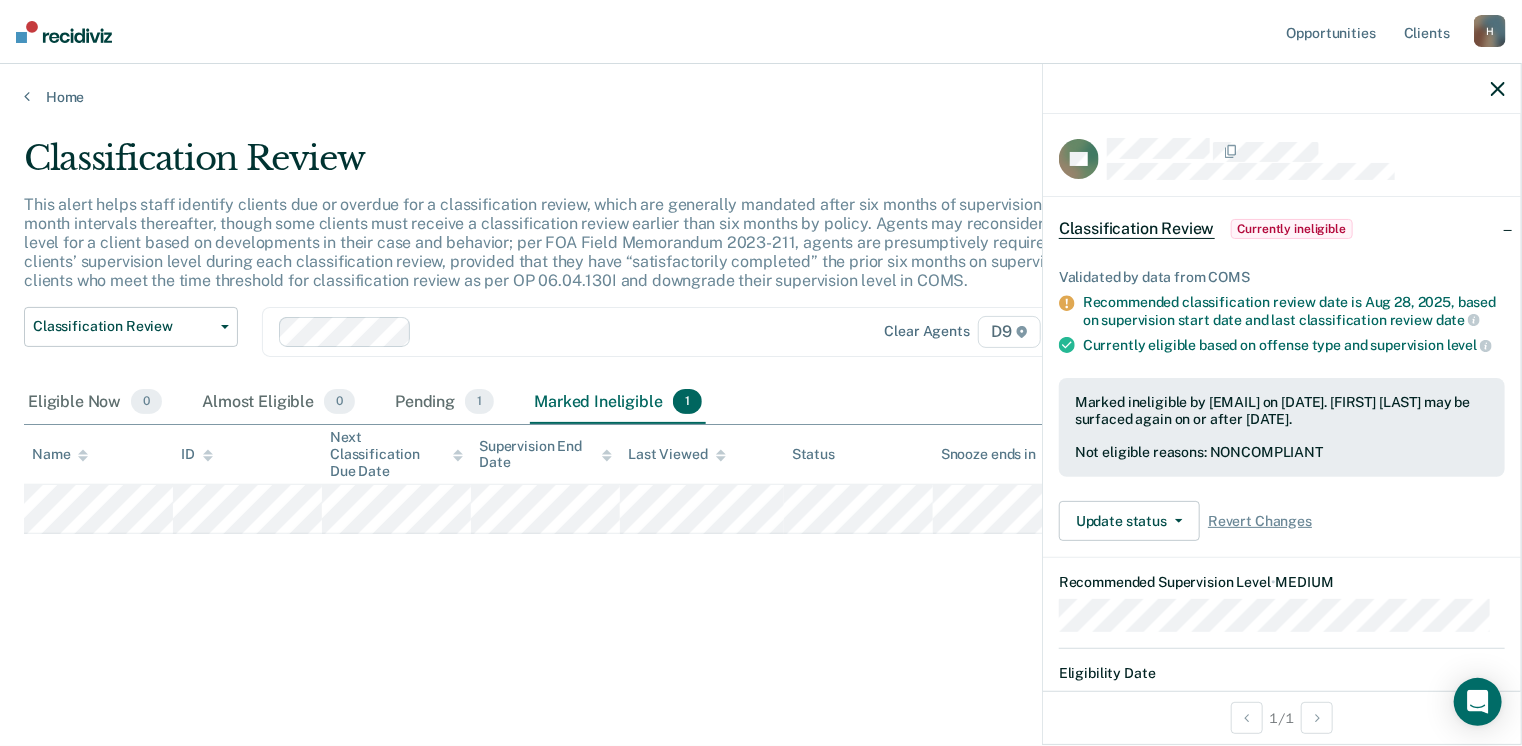 click 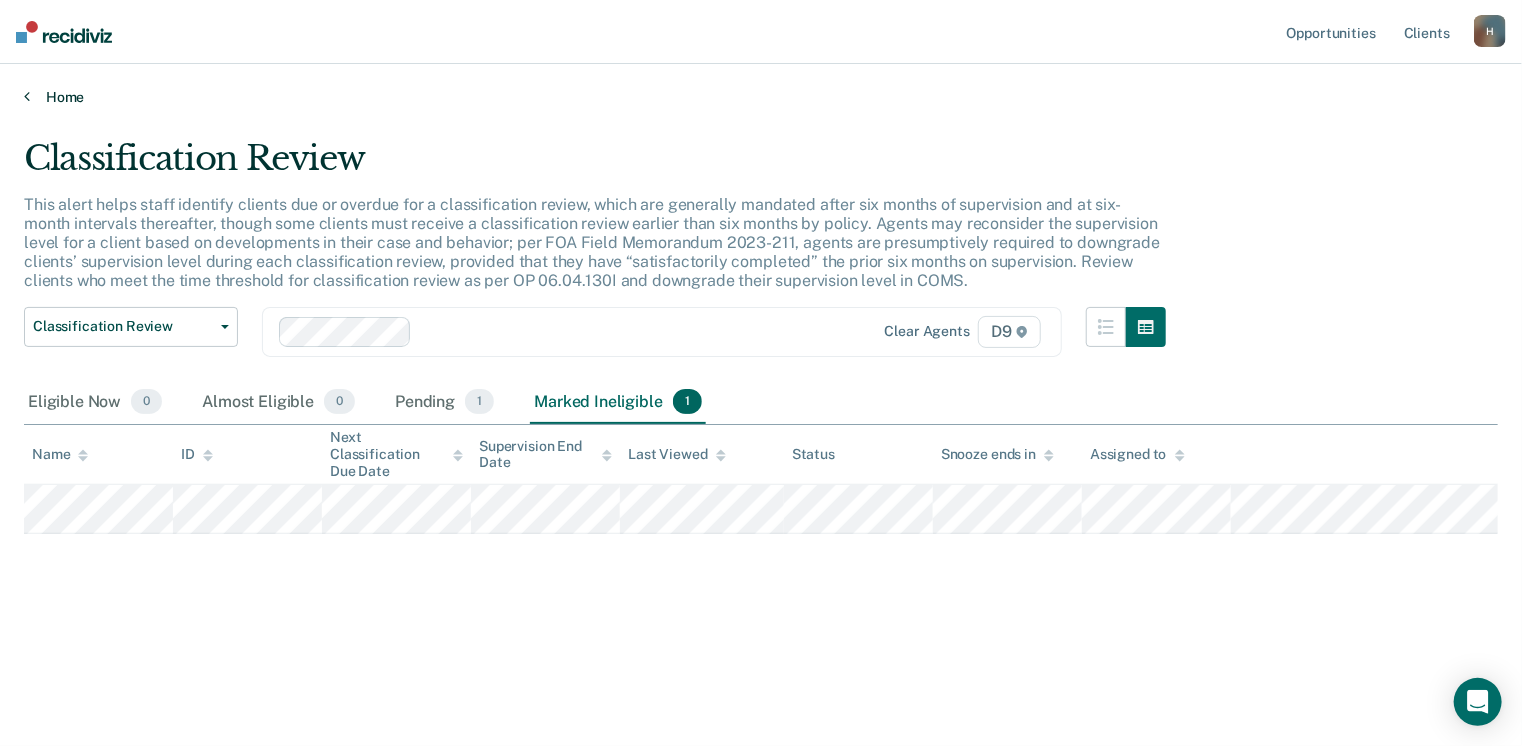 click on "Home" at bounding box center [761, 97] 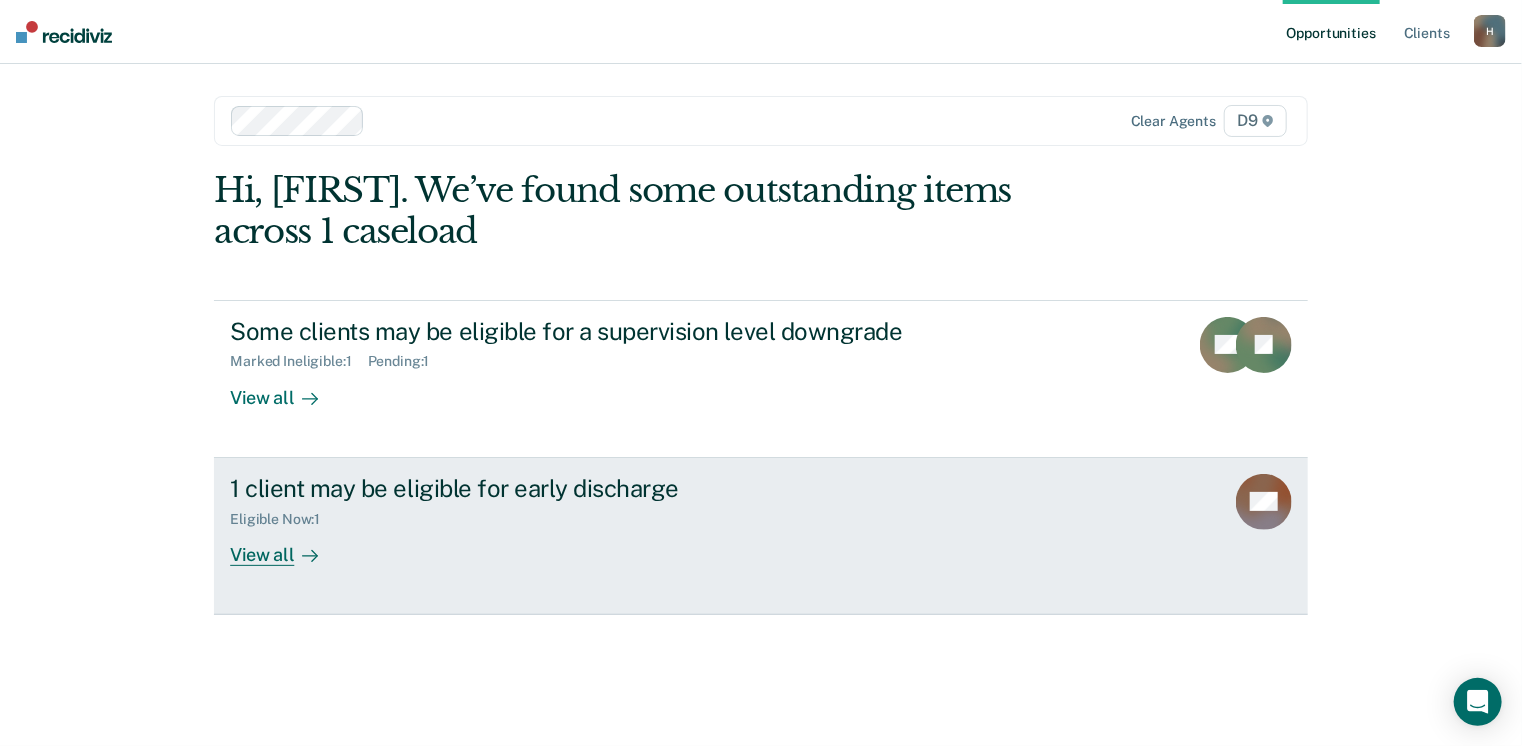 click on "View all" at bounding box center (286, 546) 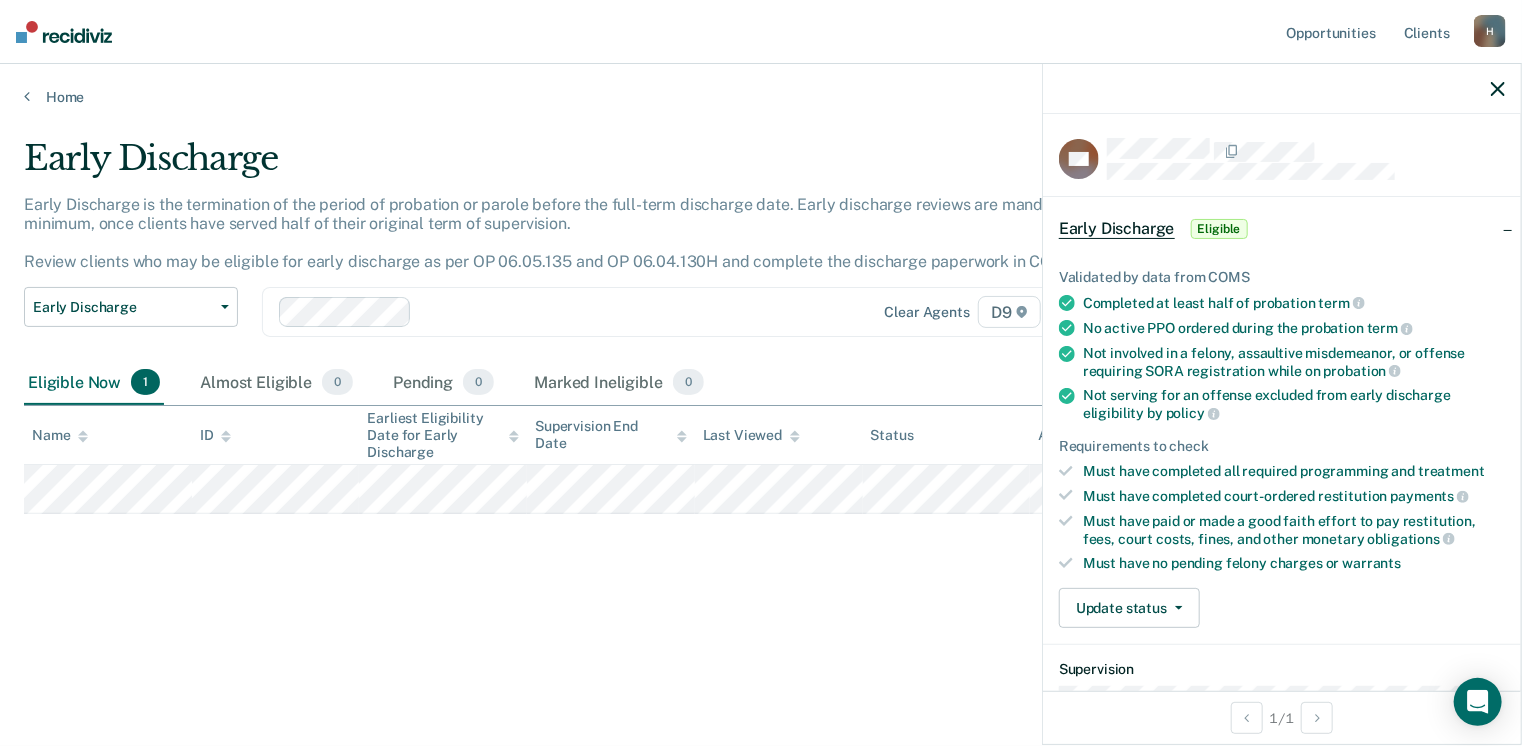 click 